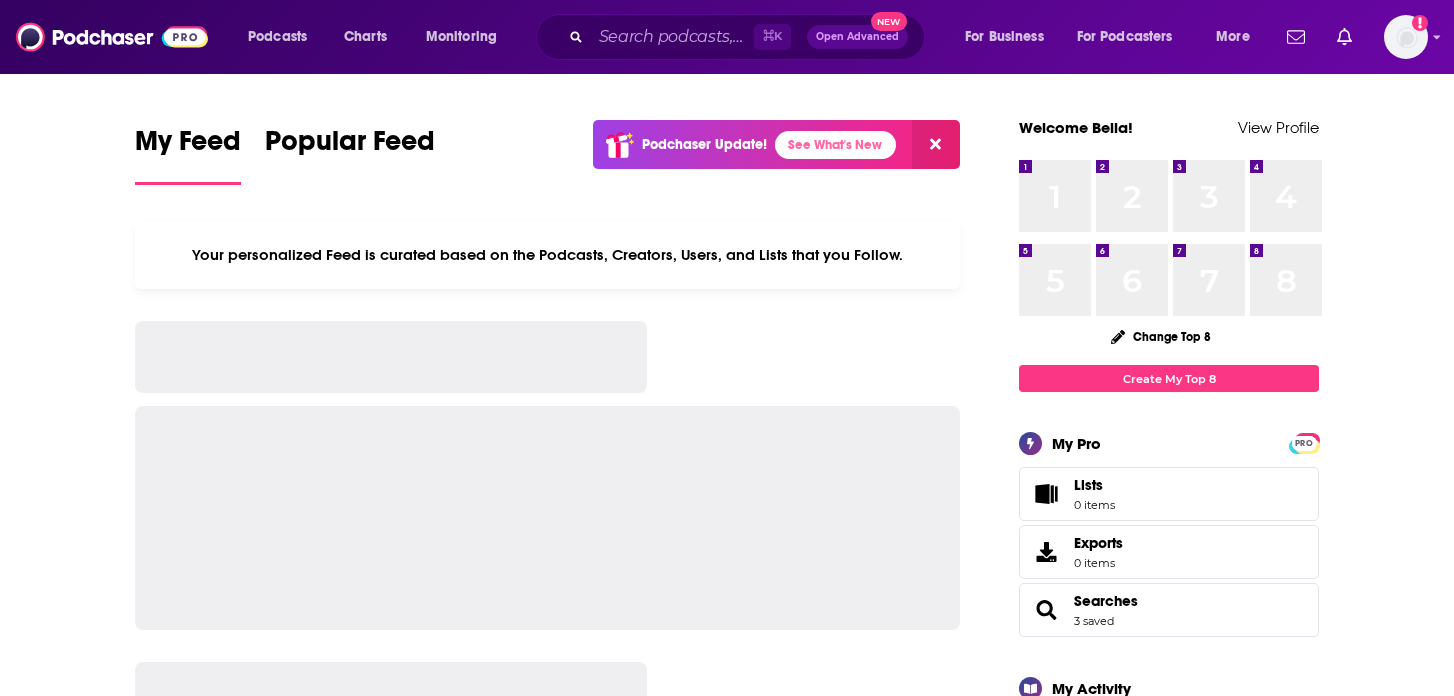 scroll, scrollTop: 0, scrollLeft: 0, axis: both 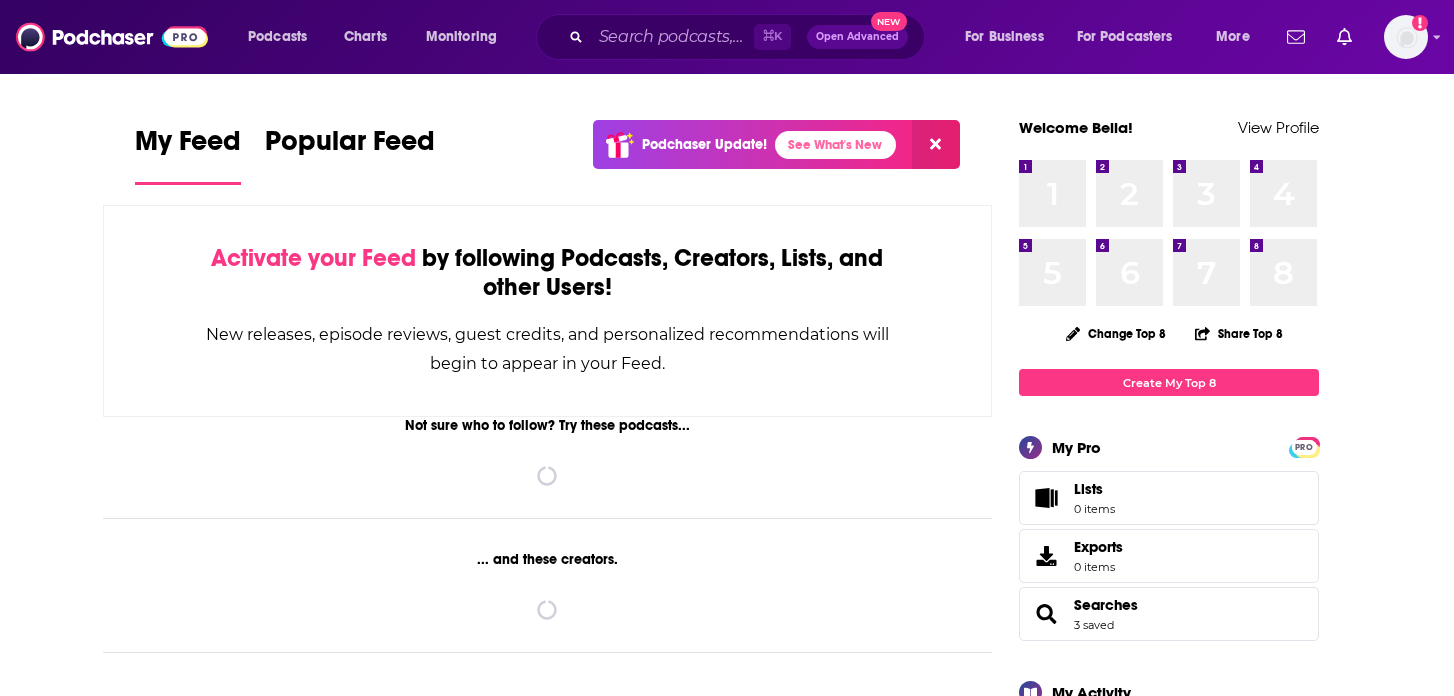 click at bounding box center [672, 37] 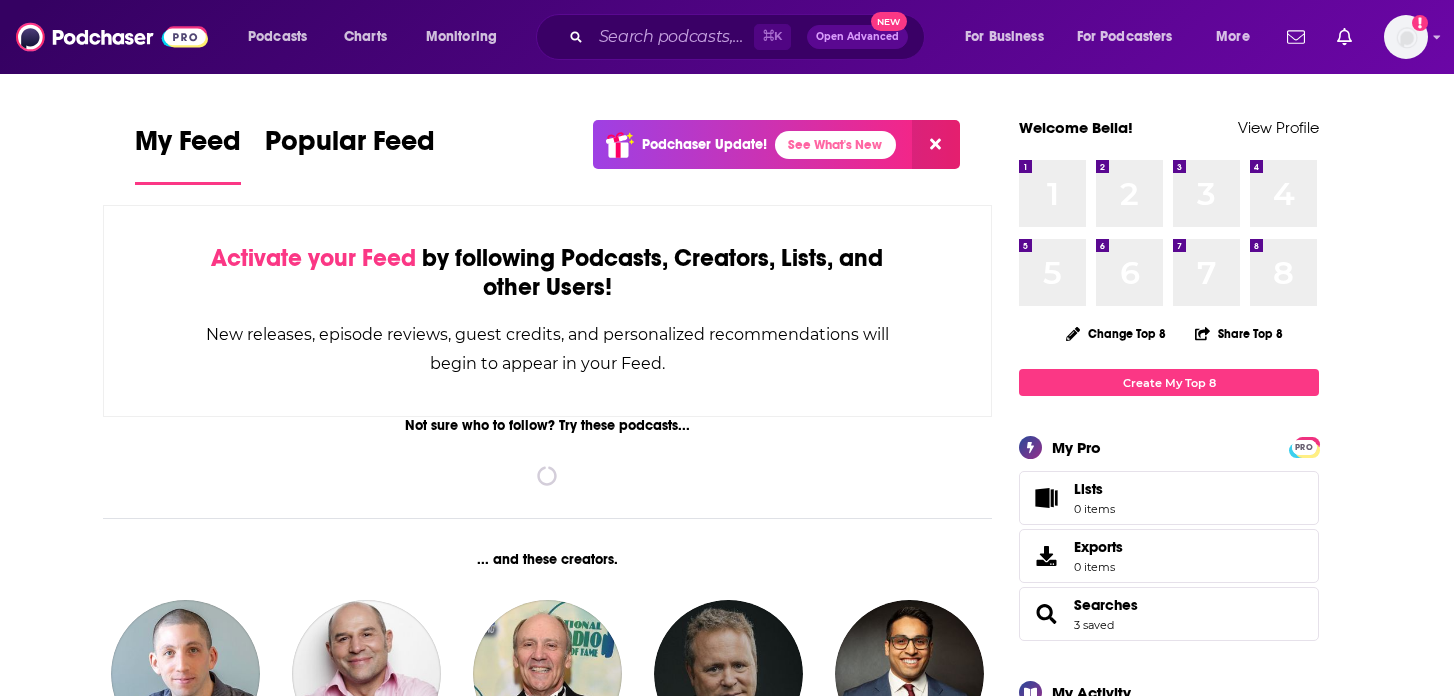 click at bounding box center (672, 37) 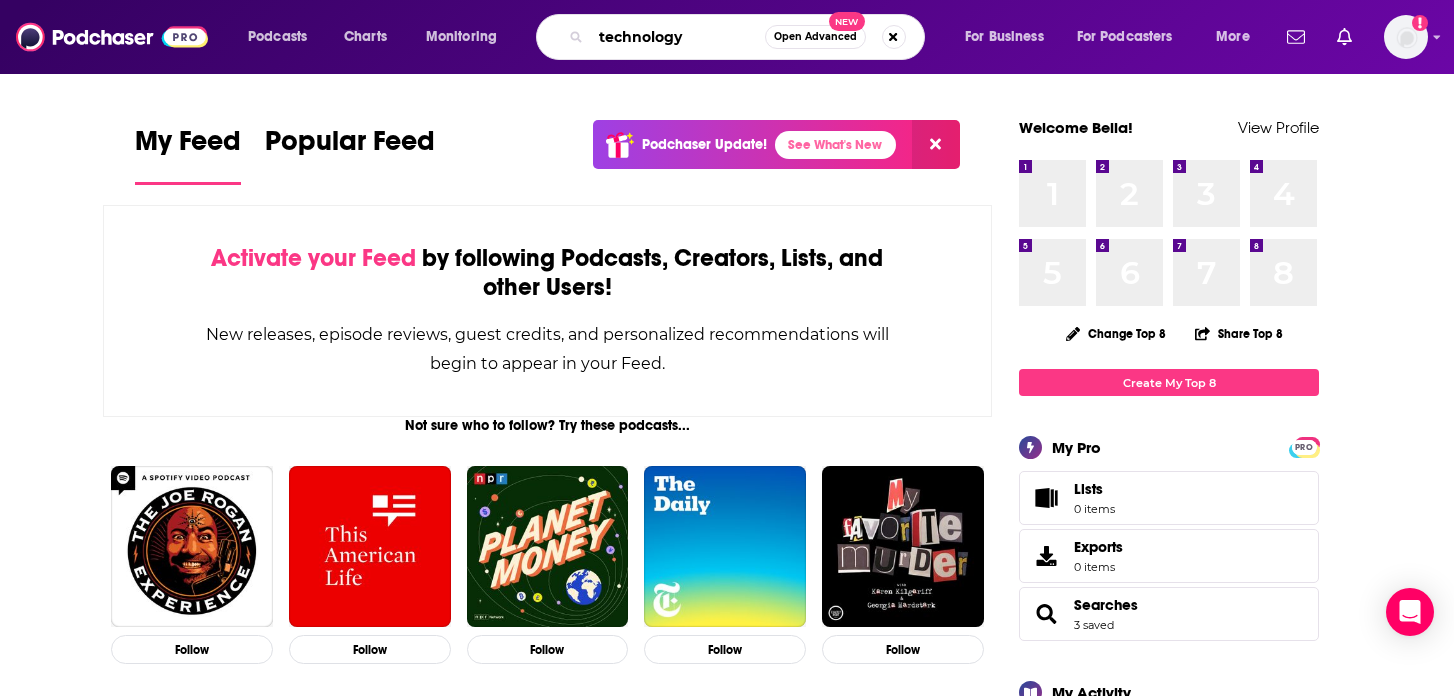 type on "technology" 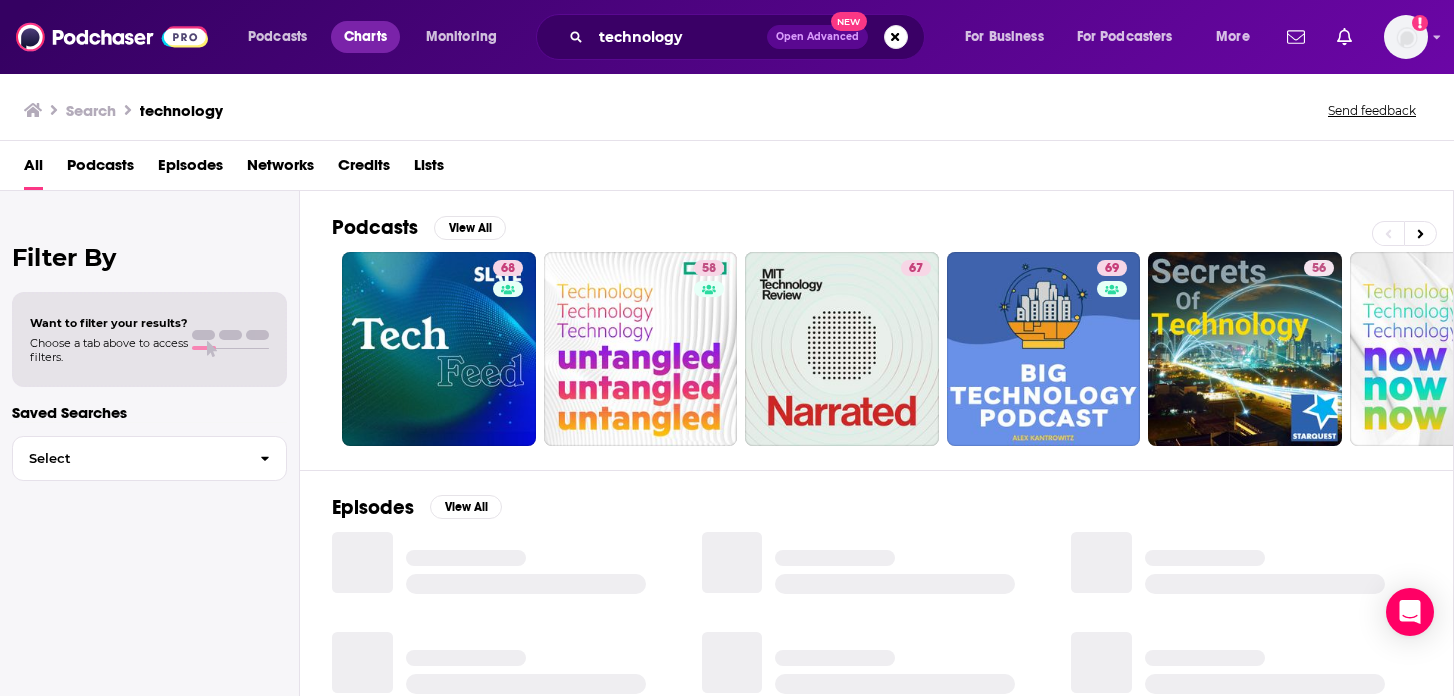 click on "Charts" at bounding box center [365, 37] 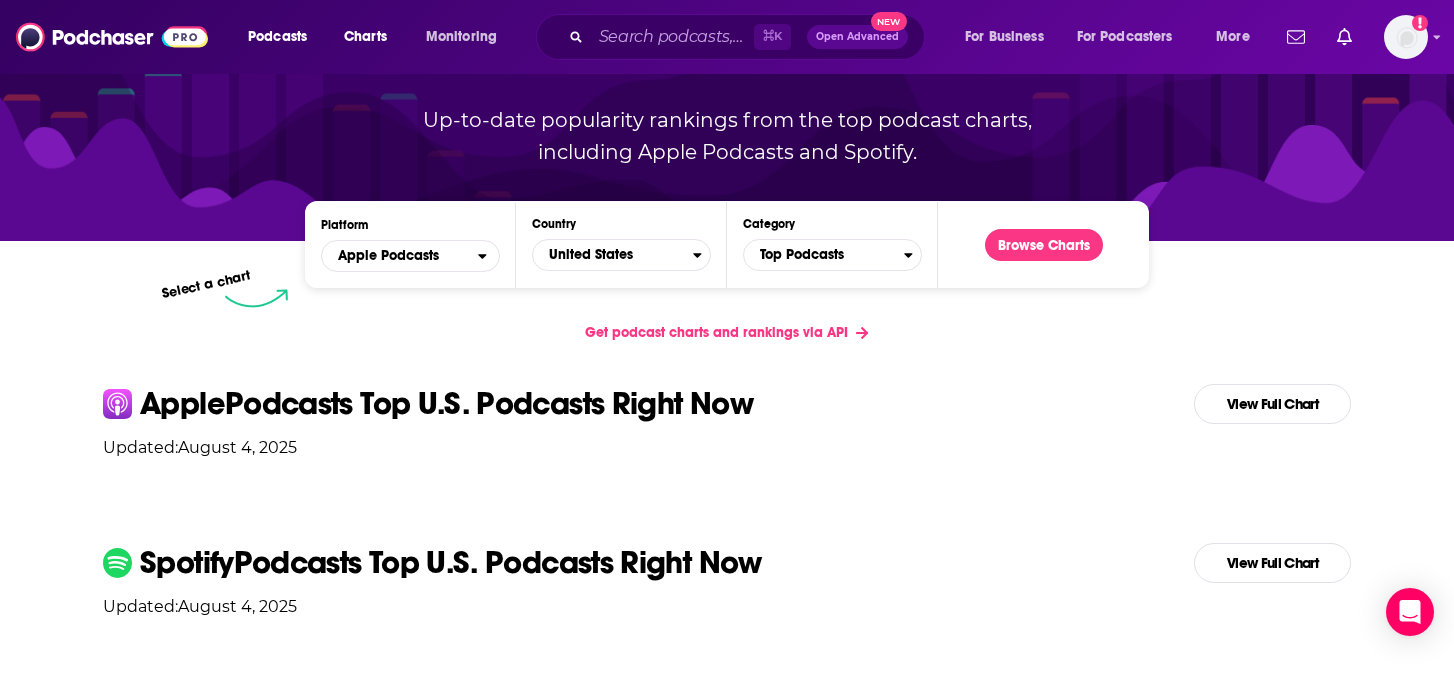 scroll, scrollTop: 171, scrollLeft: 0, axis: vertical 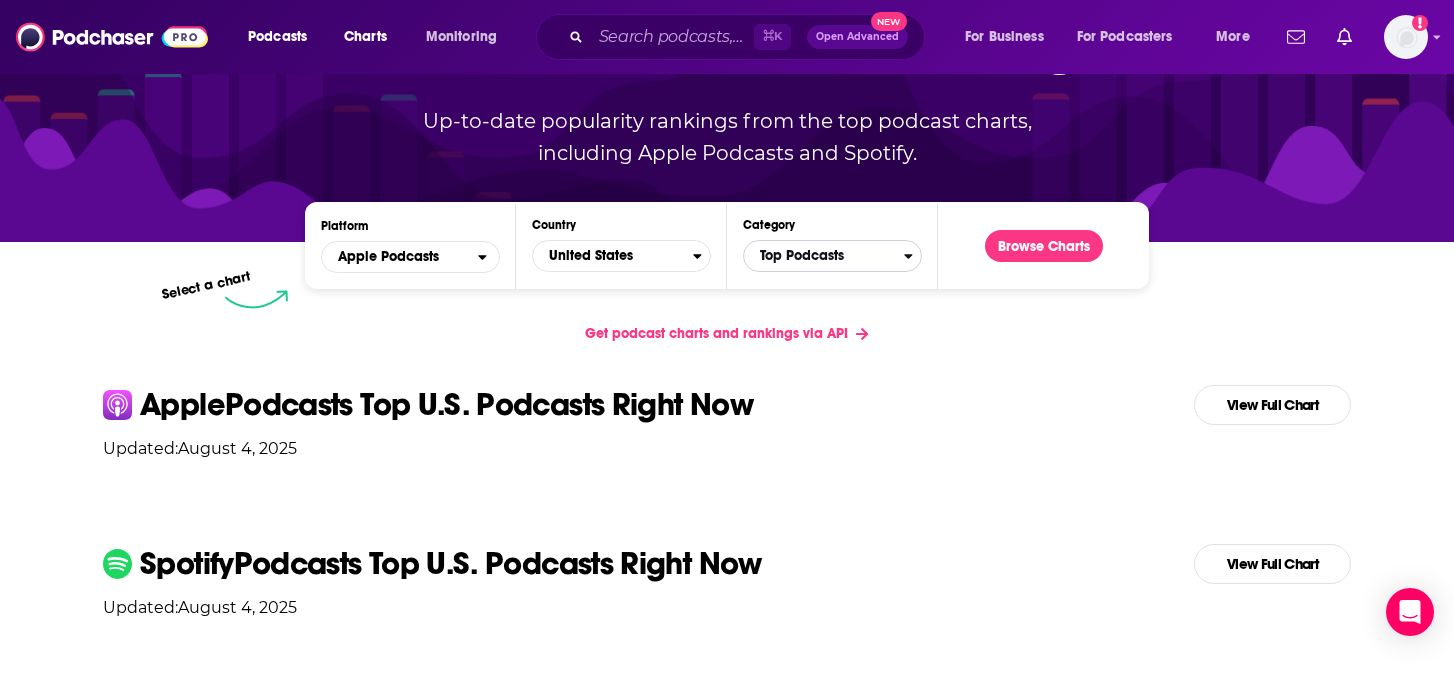 click on "Top Podcasts" at bounding box center [824, 256] 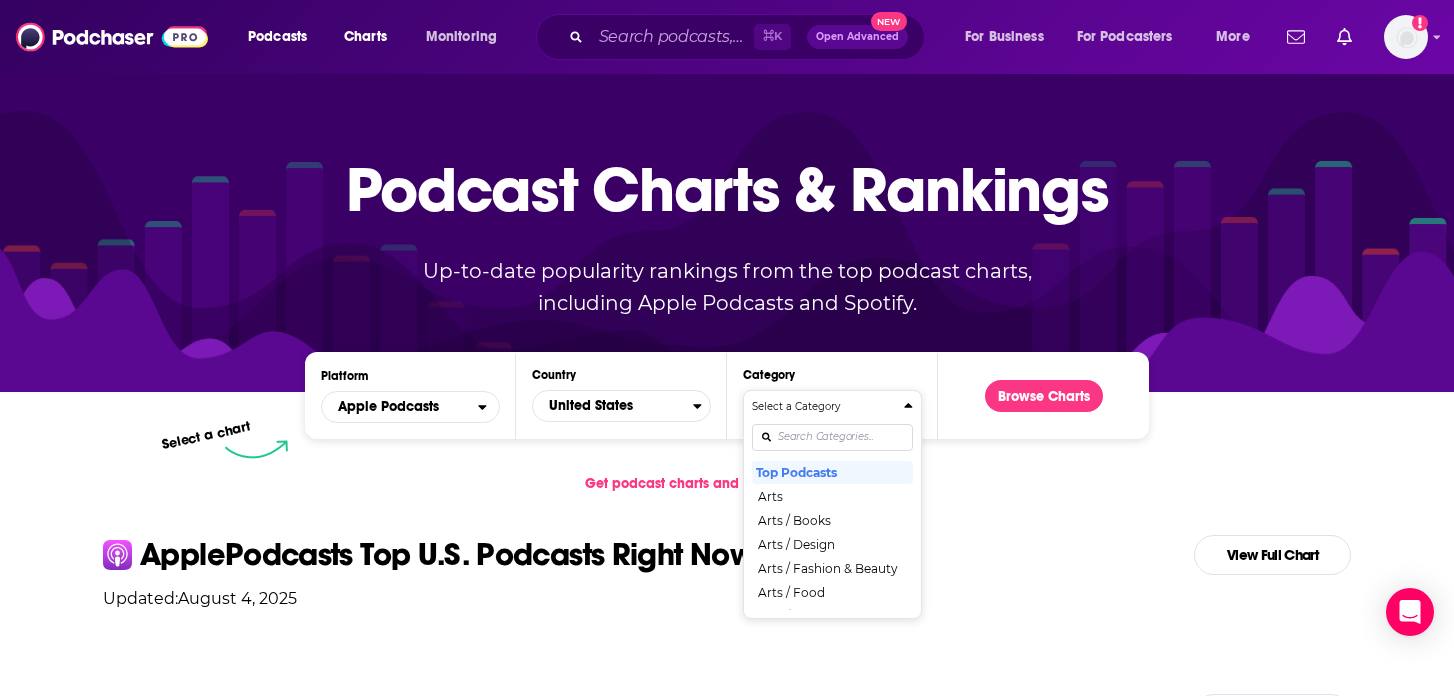 scroll, scrollTop: 0, scrollLeft: 0, axis: both 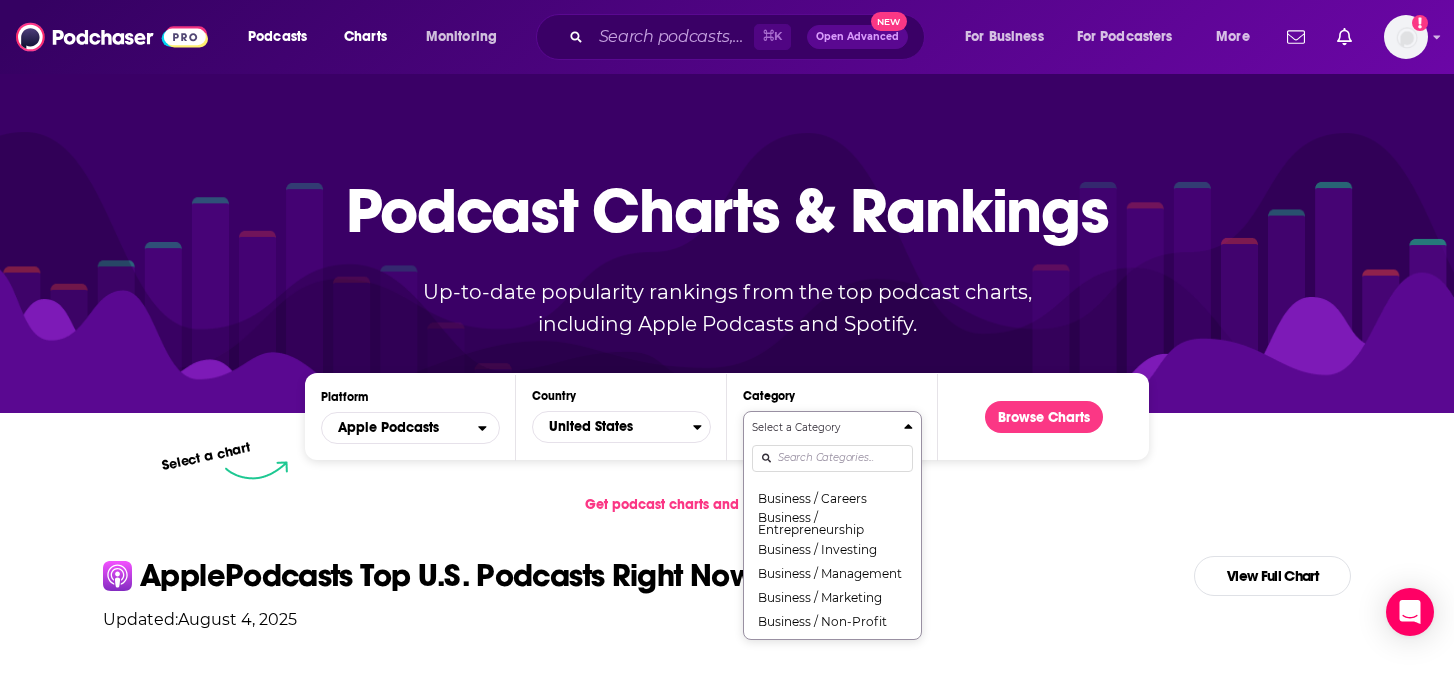 click on "Select a Category Top Podcasts Arts Arts / Books Arts / Design Arts / Fashion & Beauty Arts / Food Arts / Performing Arts Arts / Visual Arts Business Business / Careers Business / Entrepreneurship Business / Investing Business / Management Business / Marketing Business / Non-Profit Comedy Comedy / Comedy Interviews Comedy / Improv Comedy / Stand-Up Education Education / Courses Education / How To Education / Language Learning Education / Self-Improvement Fiction Fiction / Comedy Fiction Fiction / Drama Fiction / Science Fiction Government Health & Fitness Health & Fitness / Alternative Health Health & Fitness / Fitness Health & Fitness / Medicine Health & Fitness / Mental Health Health & Fitness / Nutrition Health & Fitness / Sexuality History Kids & Family Kids & Family / Education for Kids Kids & Family / Parenting Kids & Family / Pets & Animals Kids & Family / Stories for Kids Leisure Leisure / Animation & Manga Leisure / Automotive Leisure / Aviation Leisure / Crafts Leisure / Games Leisure / Hobbies News" at bounding box center (832, 525) 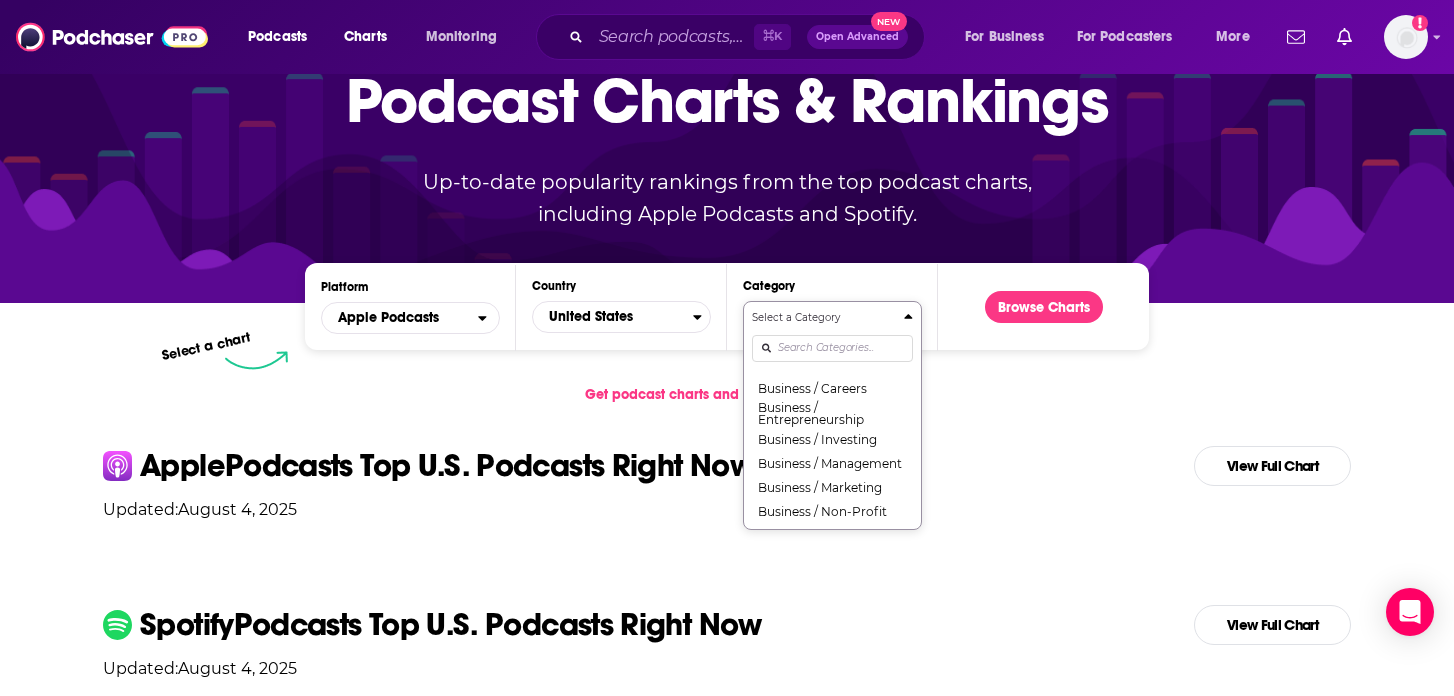 click at bounding box center (832, 348) 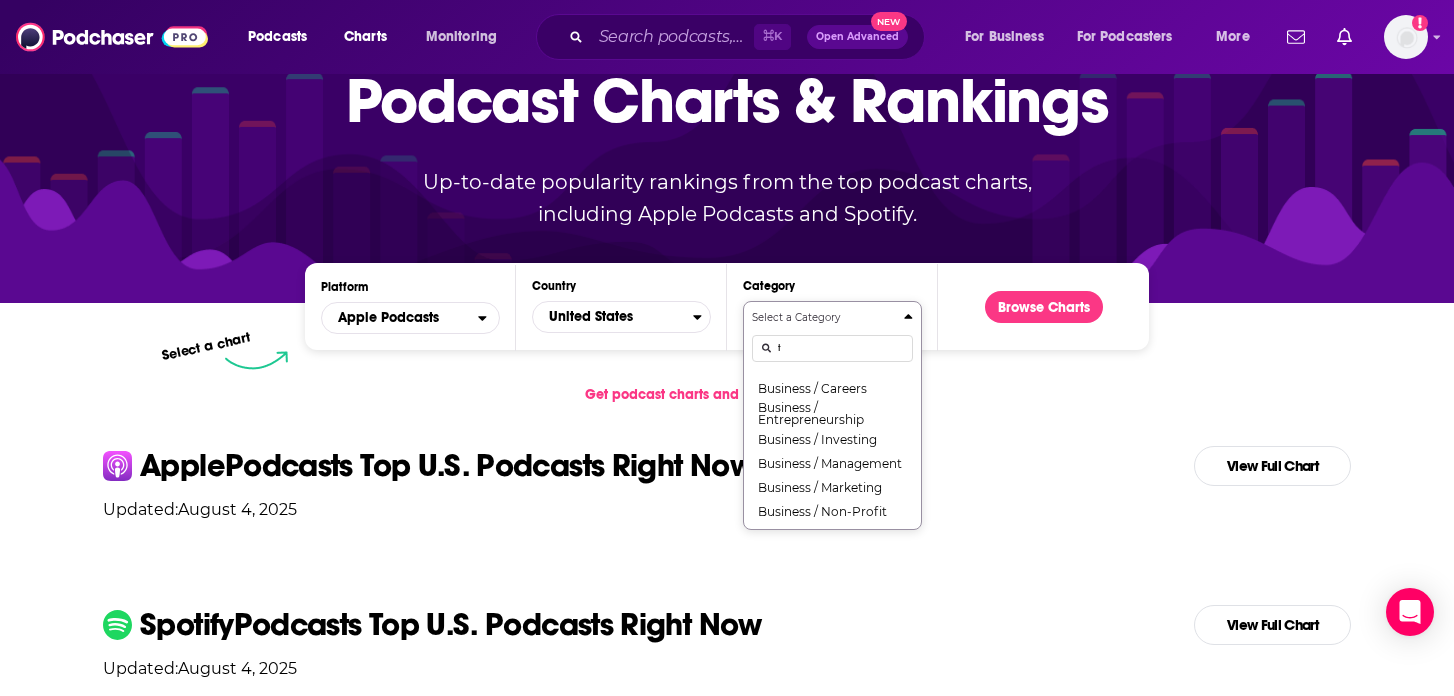 scroll, scrollTop: 0, scrollLeft: 0, axis: both 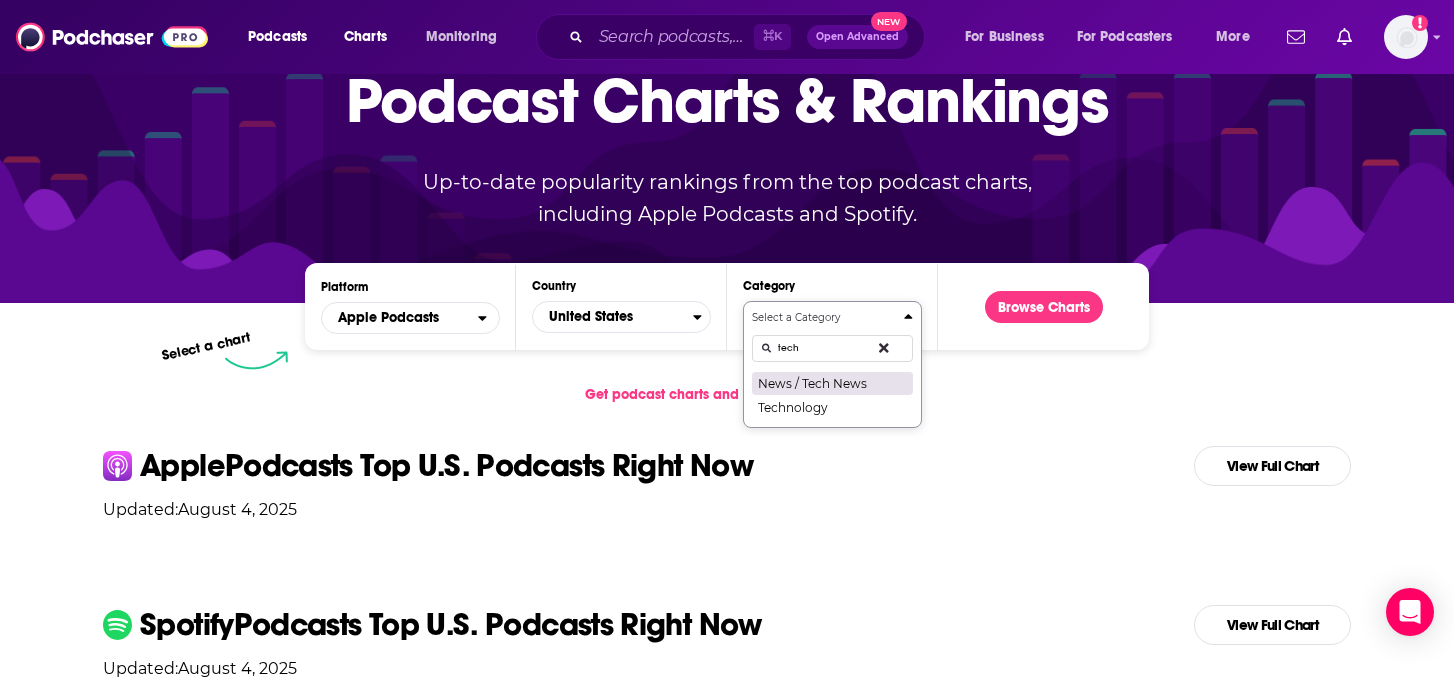 type on "tech" 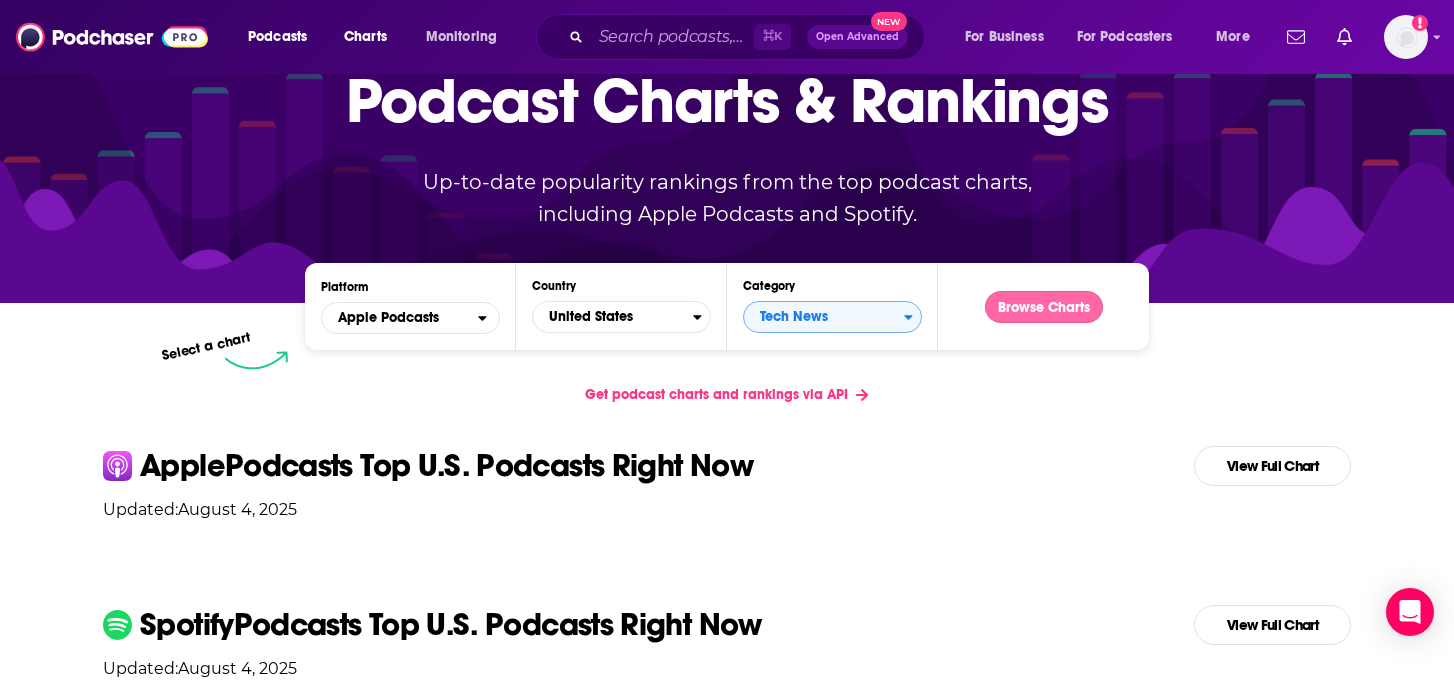 click on "Browse Charts" at bounding box center [1044, 307] 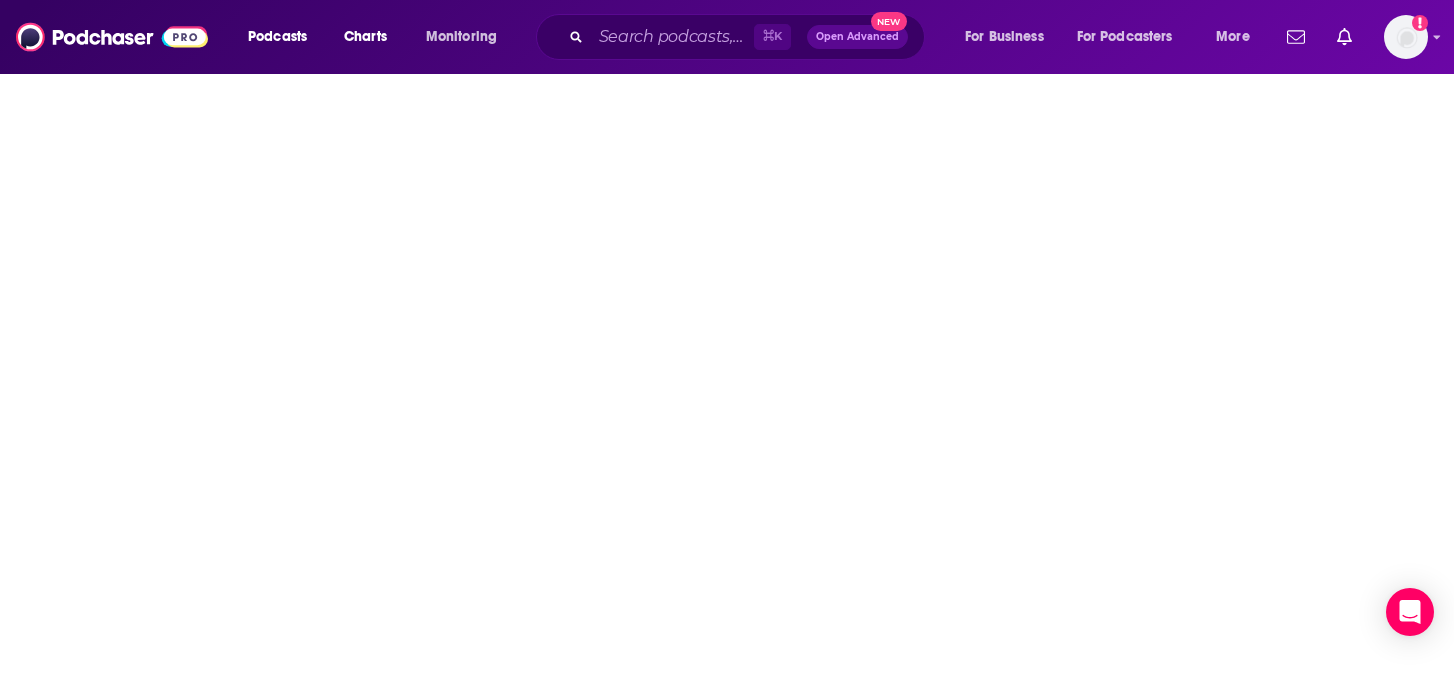 scroll, scrollTop: 0, scrollLeft: 0, axis: both 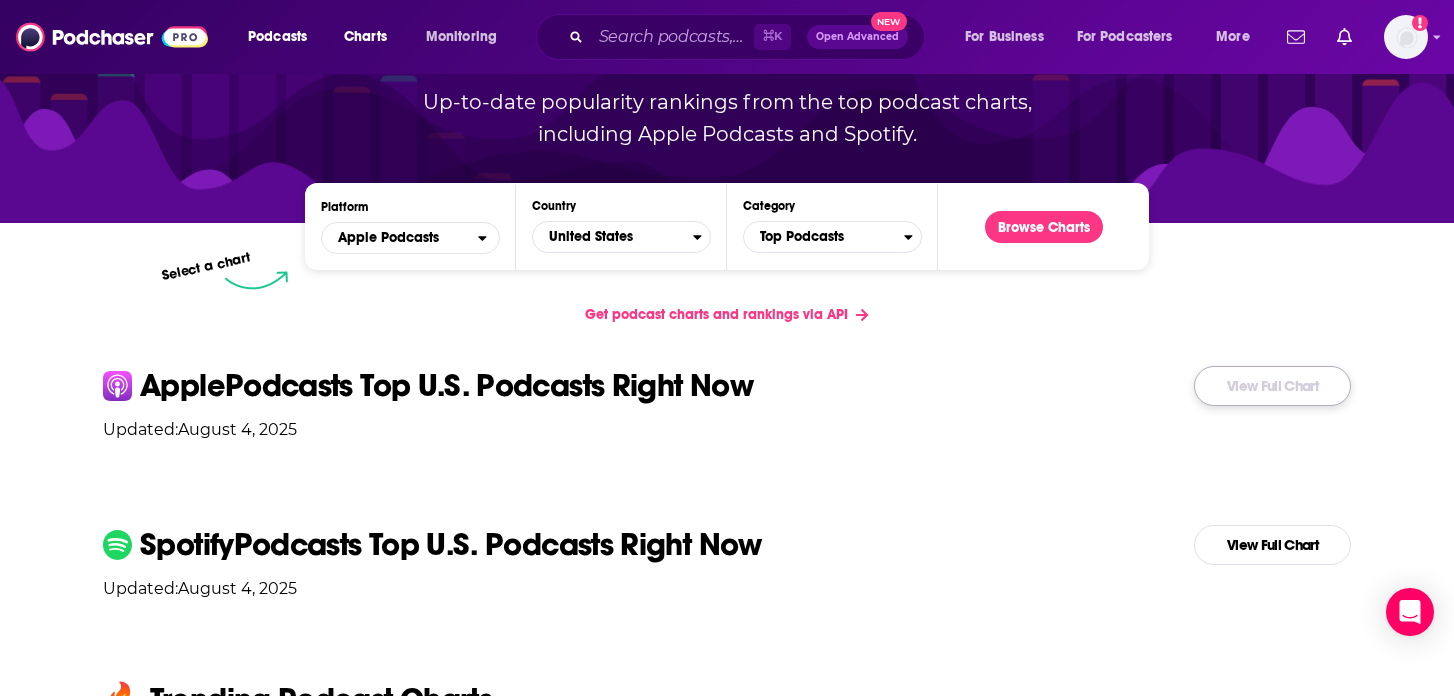 click on "View Full Chart" at bounding box center [1272, 386] 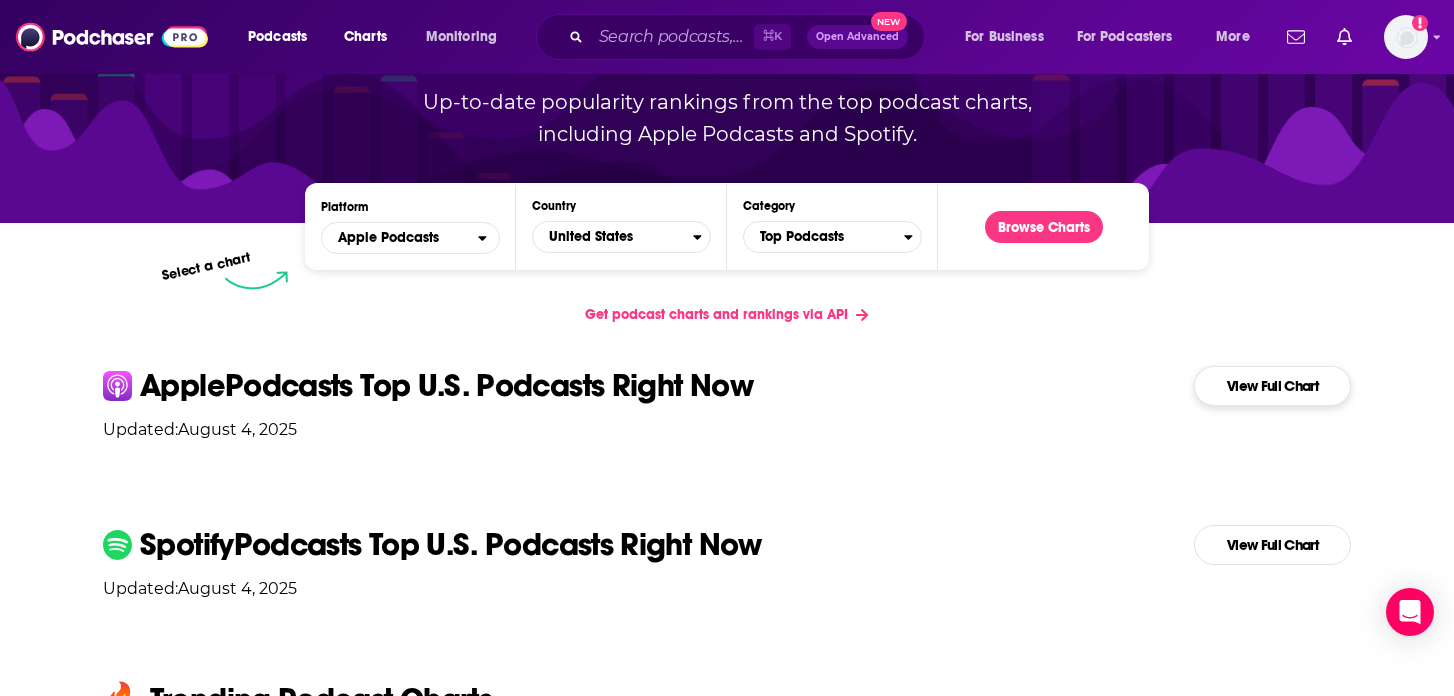 scroll, scrollTop: 0, scrollLeft: 0, axis: both 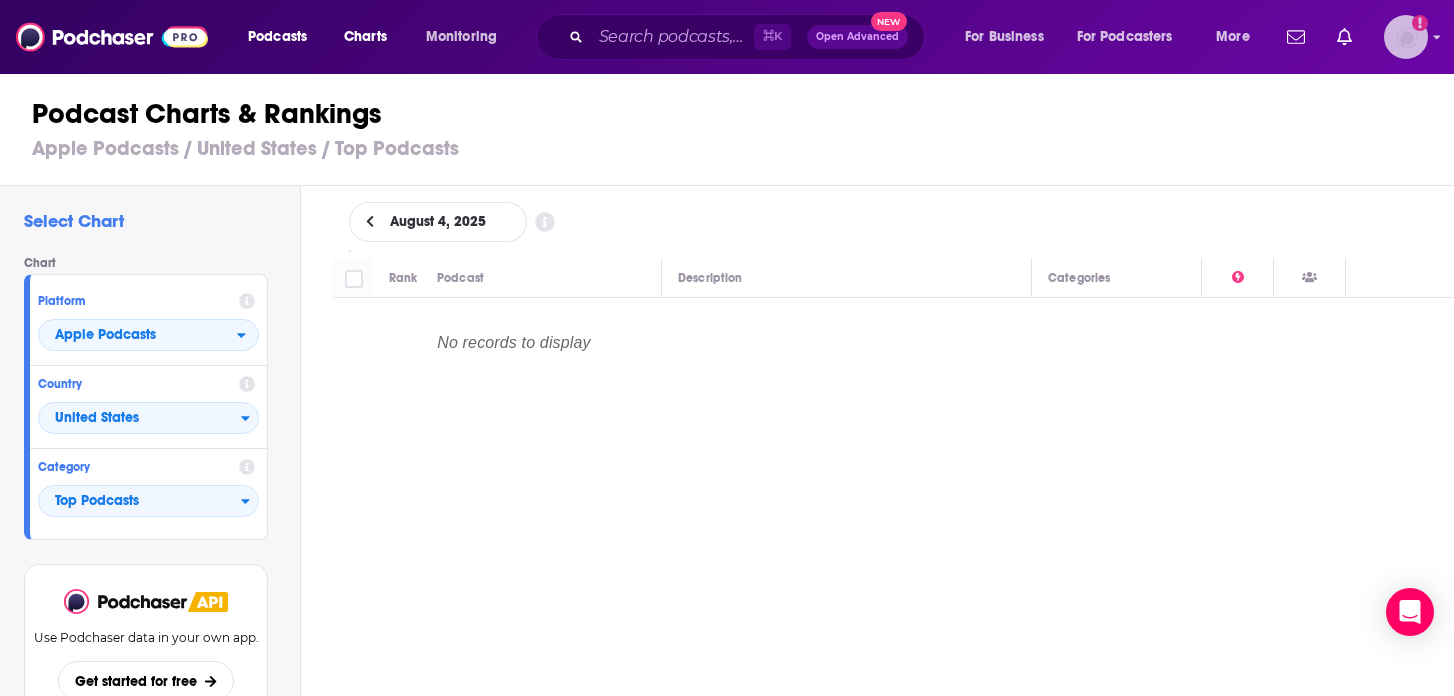 click at bounding box center (1406, 37) 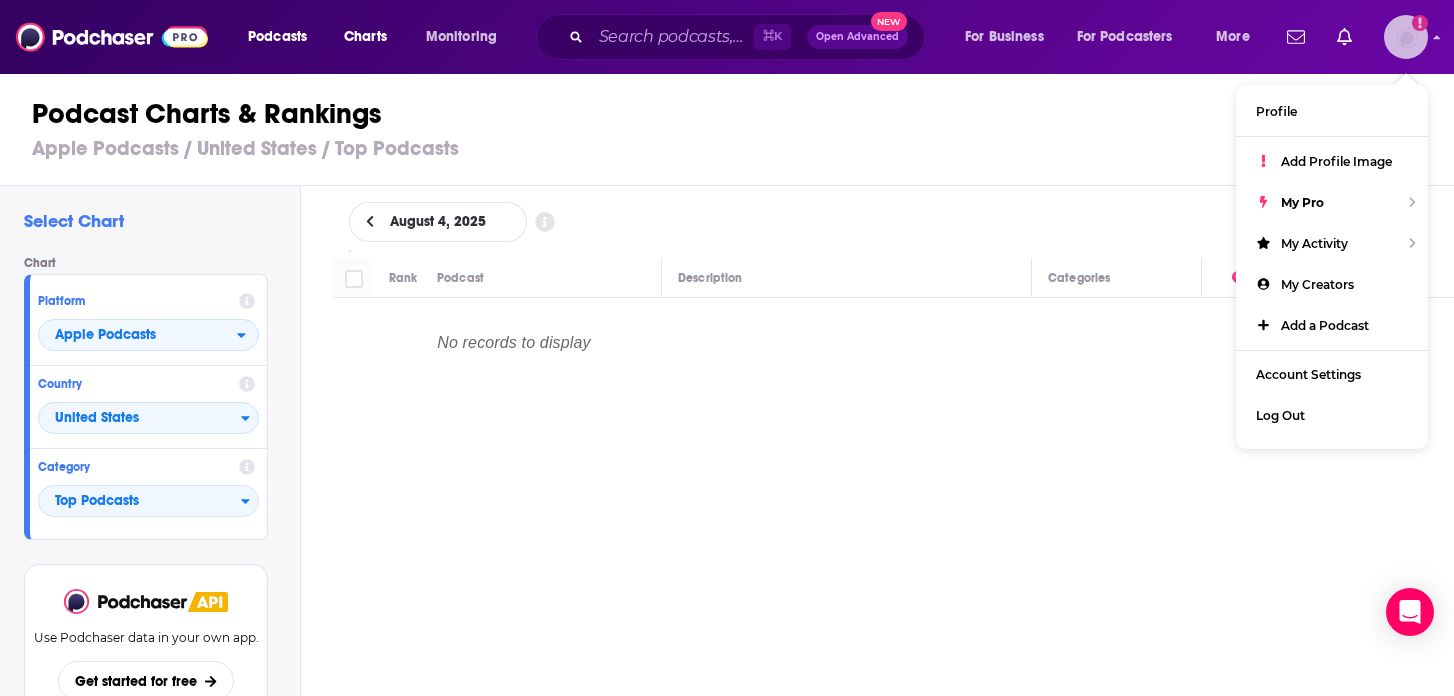 click at bounding box center [1406, 37] 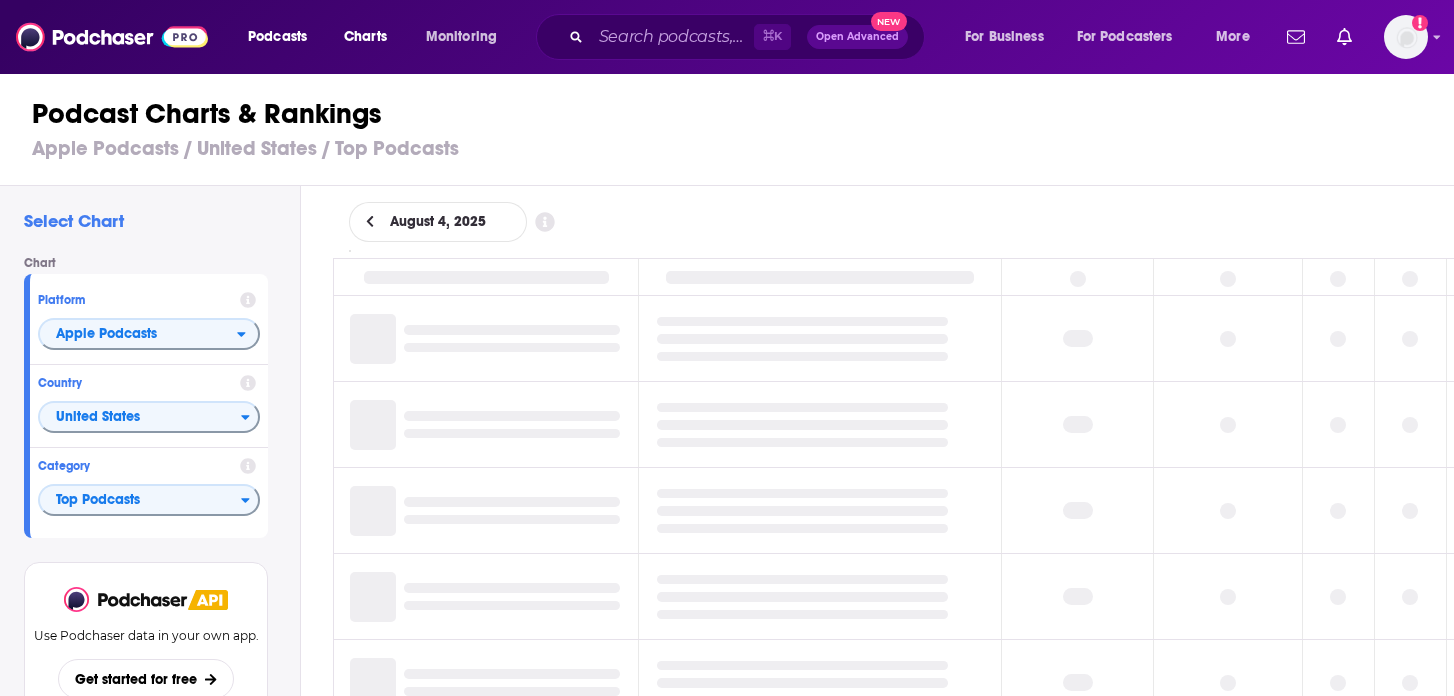 scroll, scrollTop: 0, scrollLeft: 0, axis: both 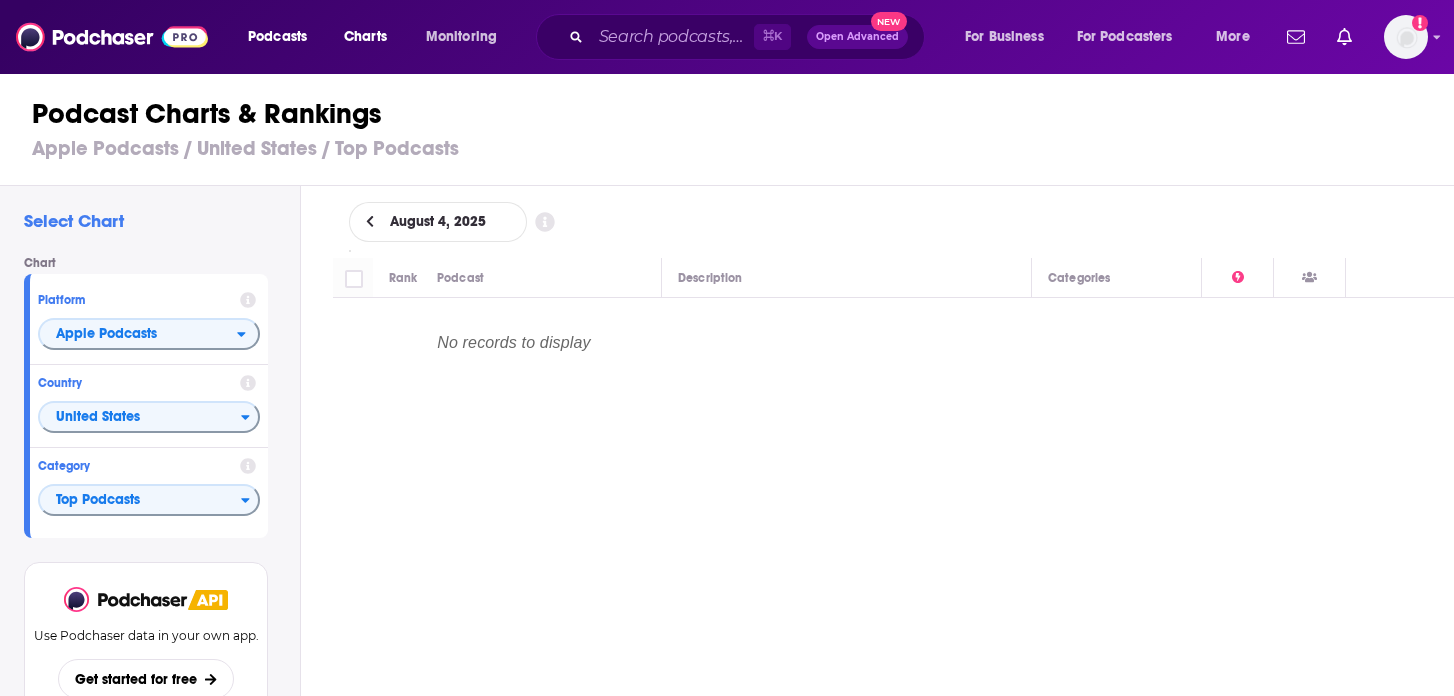 click on "August 4, 2025" at bounding box center [438, 222] 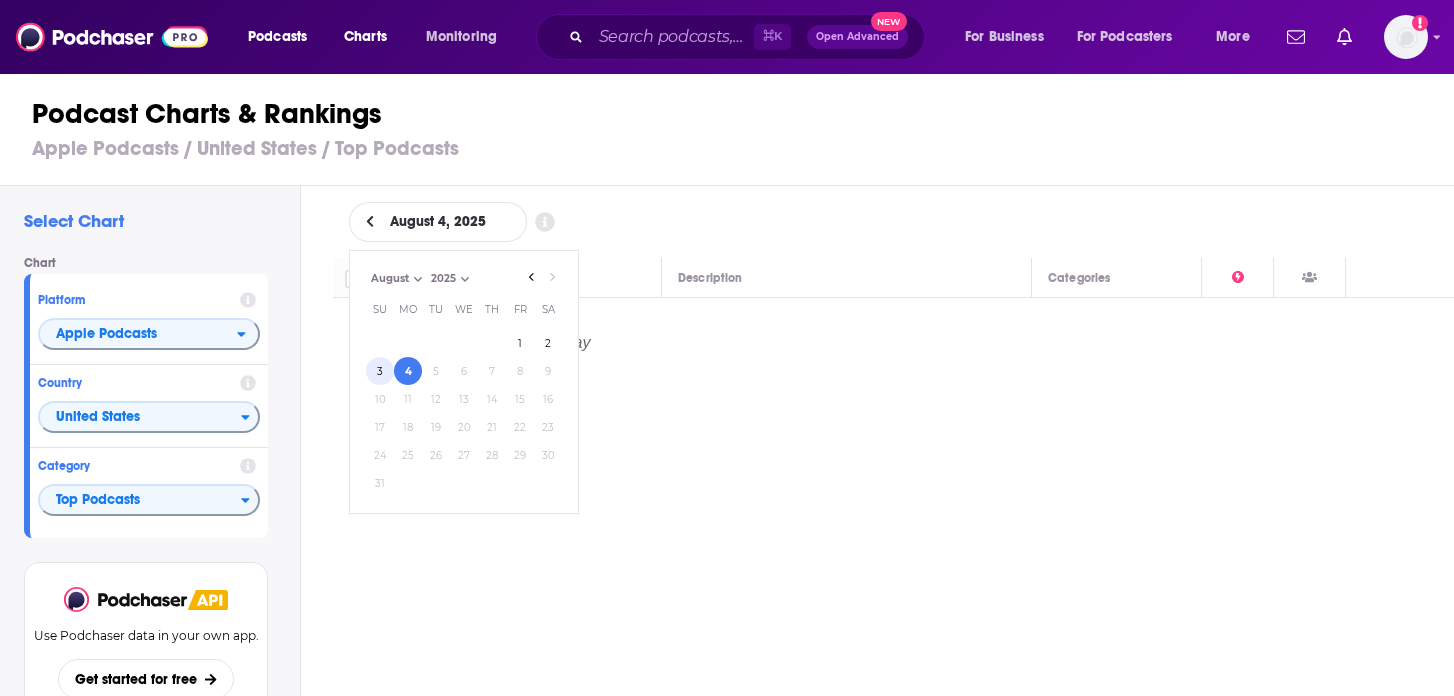 click on "3" at bounding box center (380, 371) 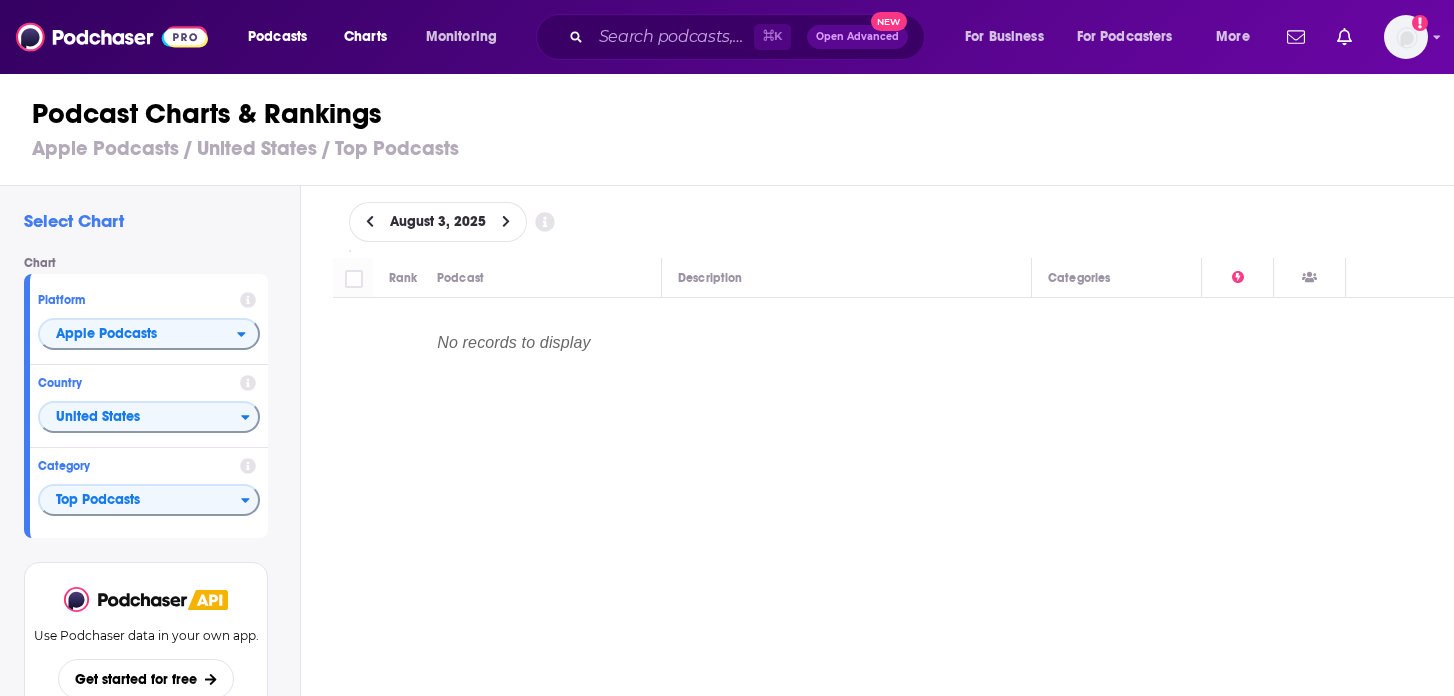 click on "August 3, 2025" at bounding box center [894, 222] 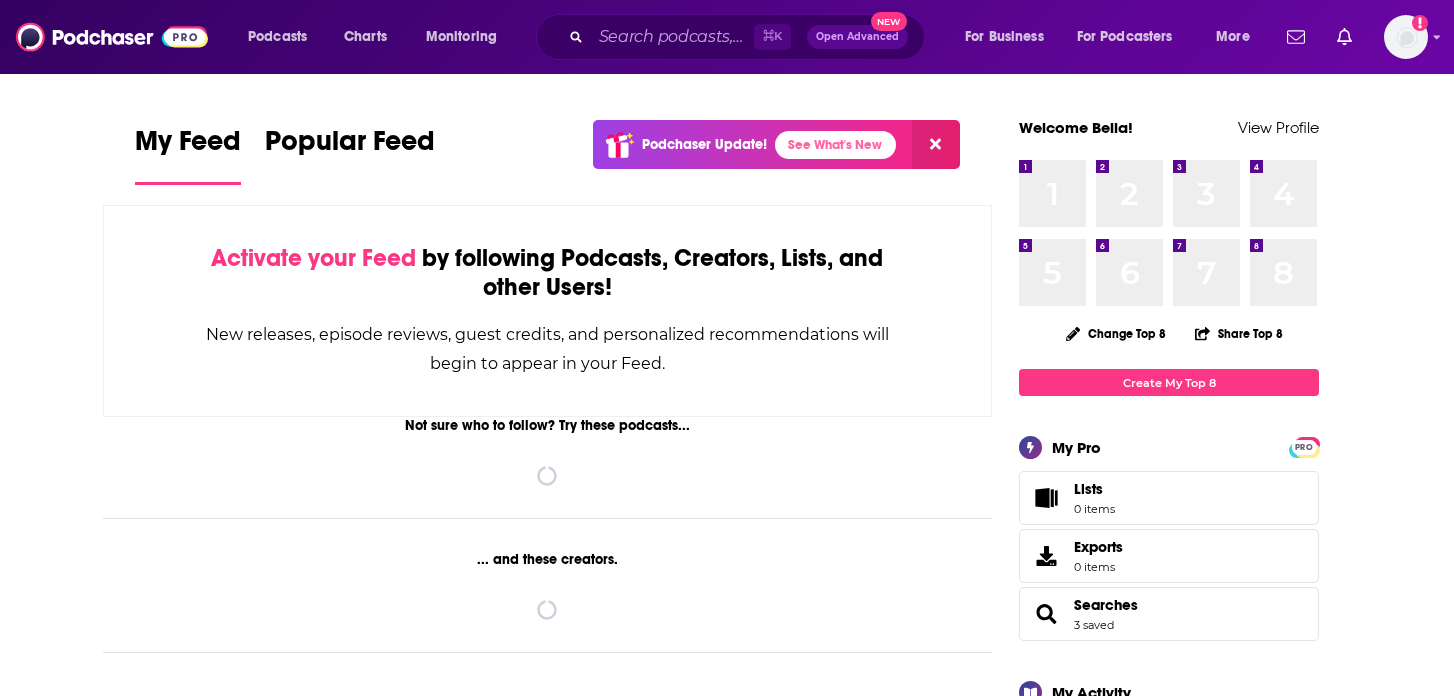 scroll, scrollTop: 0, scrollLeft: 0, axis: both 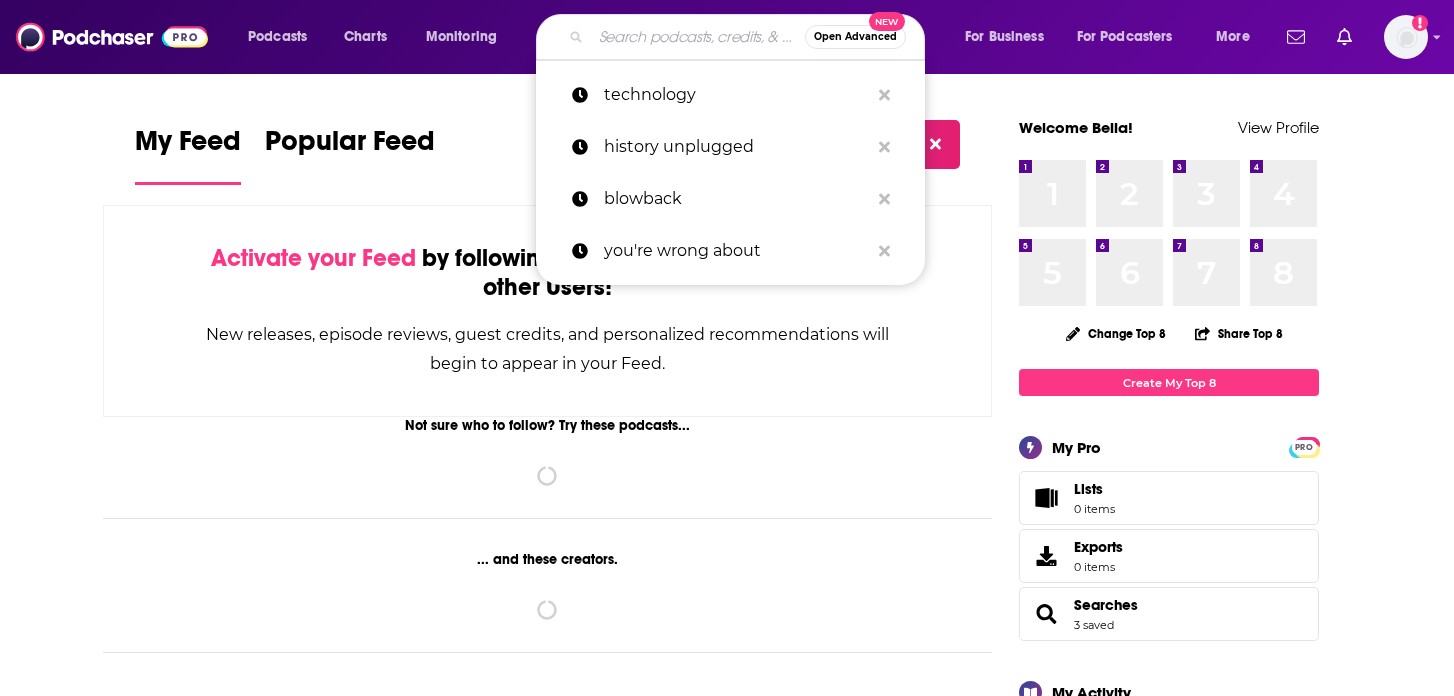 click at bounding box center [698, 37] 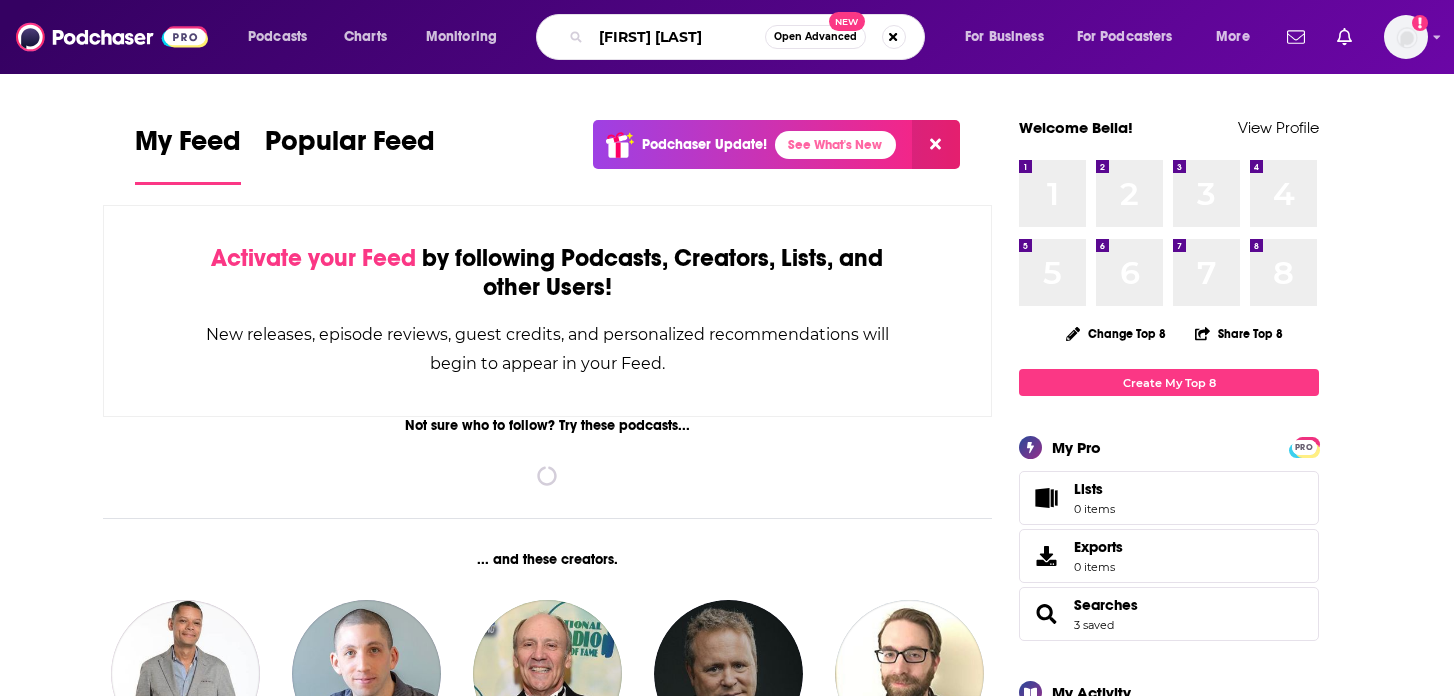 type on "[FIRST] [LAST]" 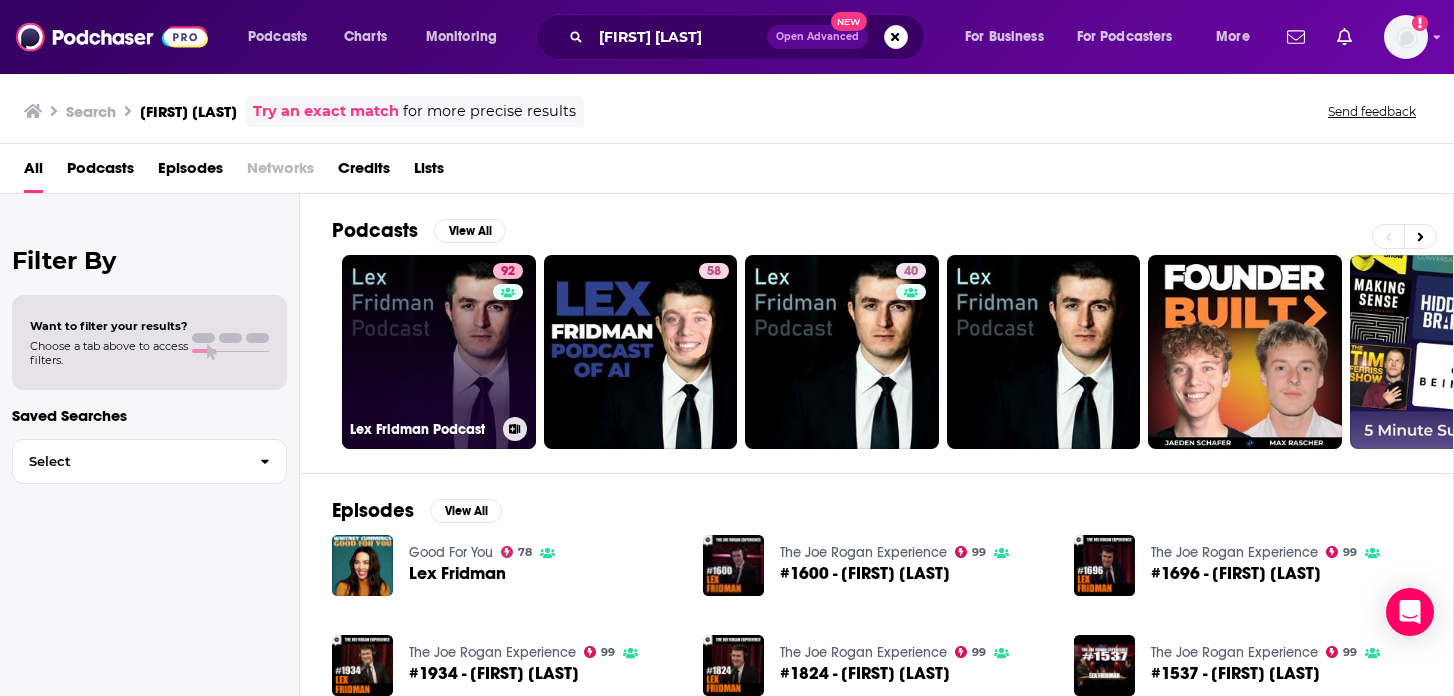 click on "92 Lex Fridman Podcast" at bounding box center (439, 352) 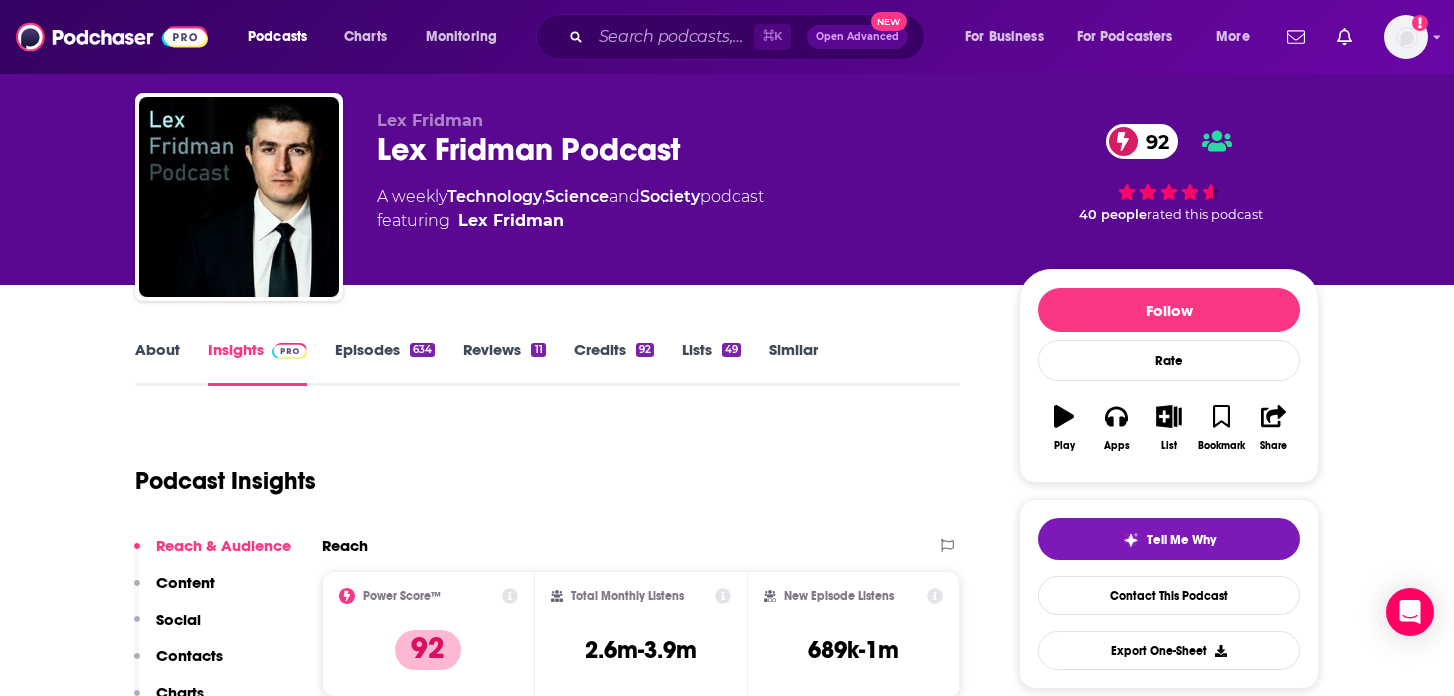 scroll, scrollTop: 0, scrollLeft: 0, axis: both 